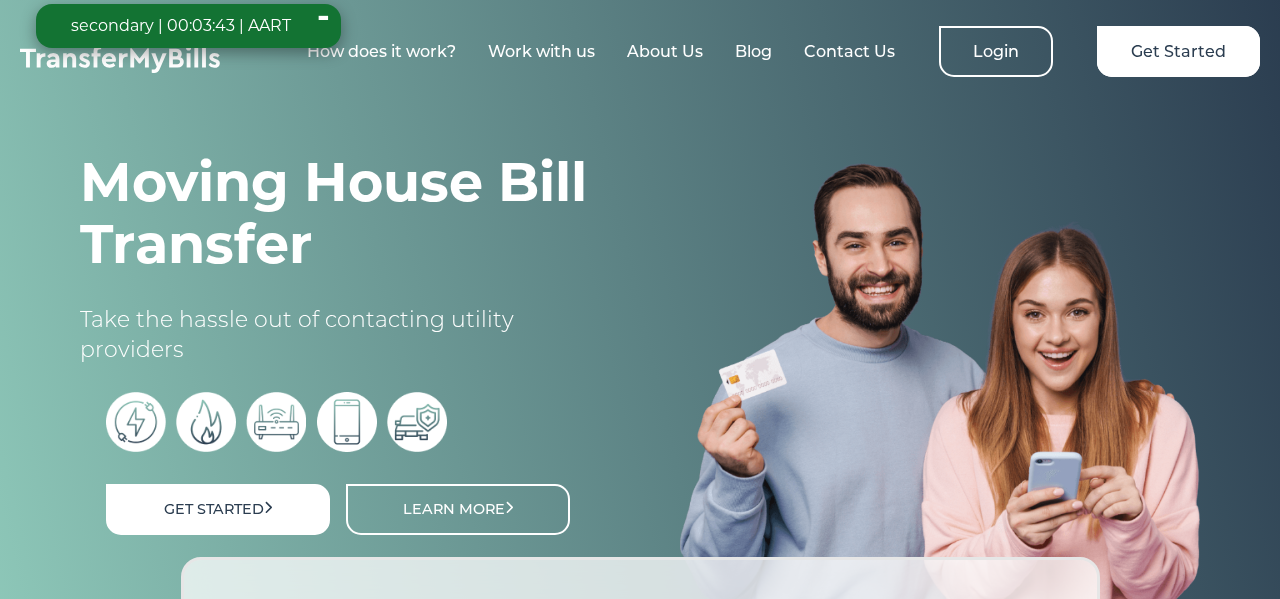 scroll, scrollTop: 0, scrollLeft: 0, axis: both 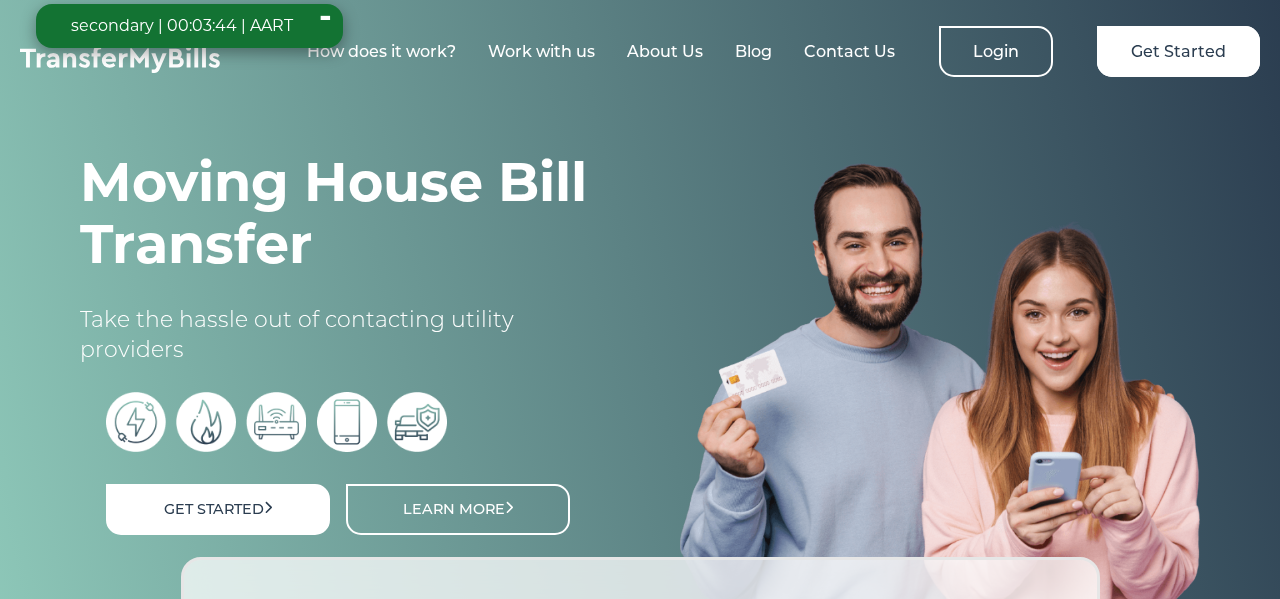 click on "-" at bounding box center (325, 26) 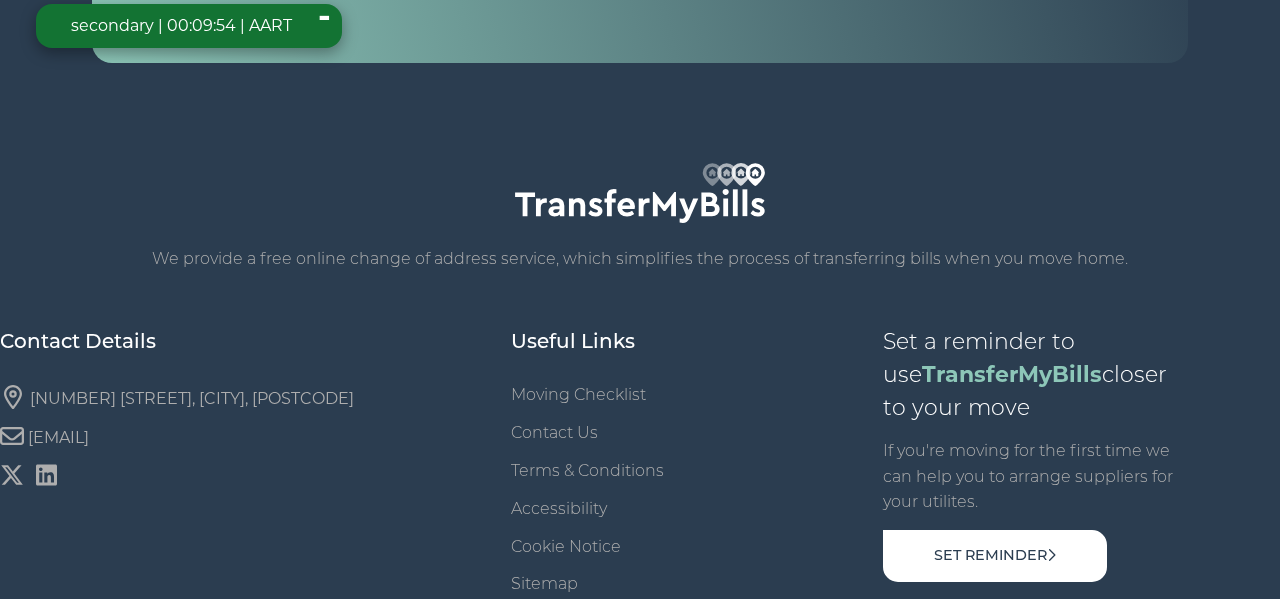 scroll, scrollTop: 908, scrollLeft: 0, axis: vertical 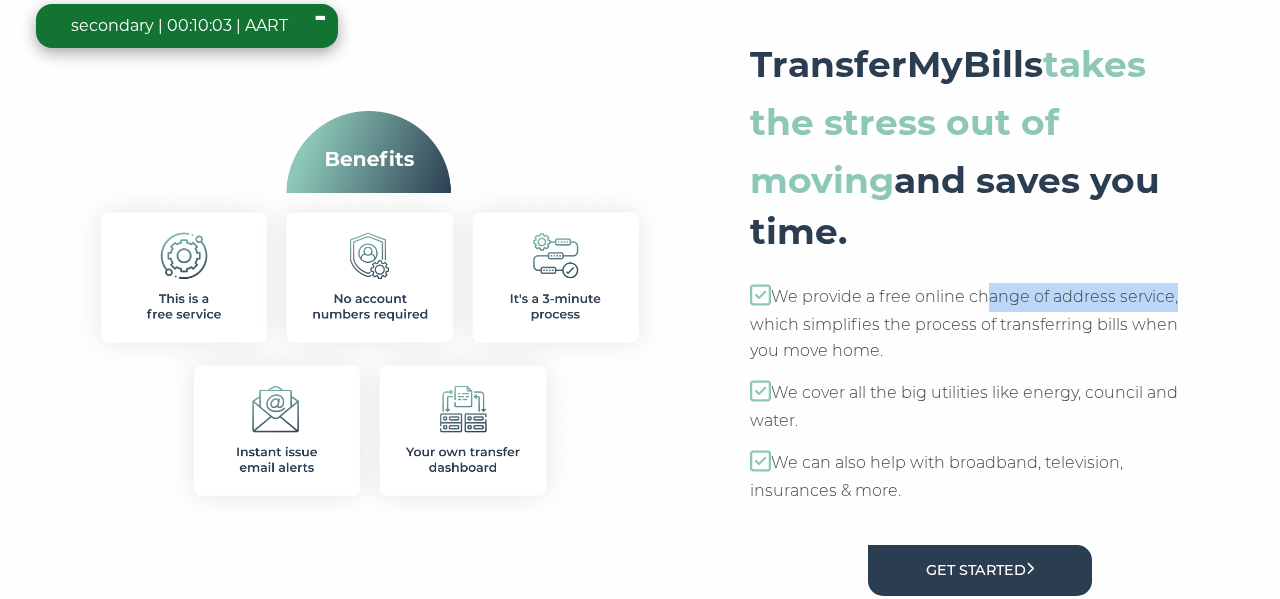 drag, startPoint x: 979, startPoint y: 299, endPoint x: 1176, endPoint y: 295, distance: 197.0406 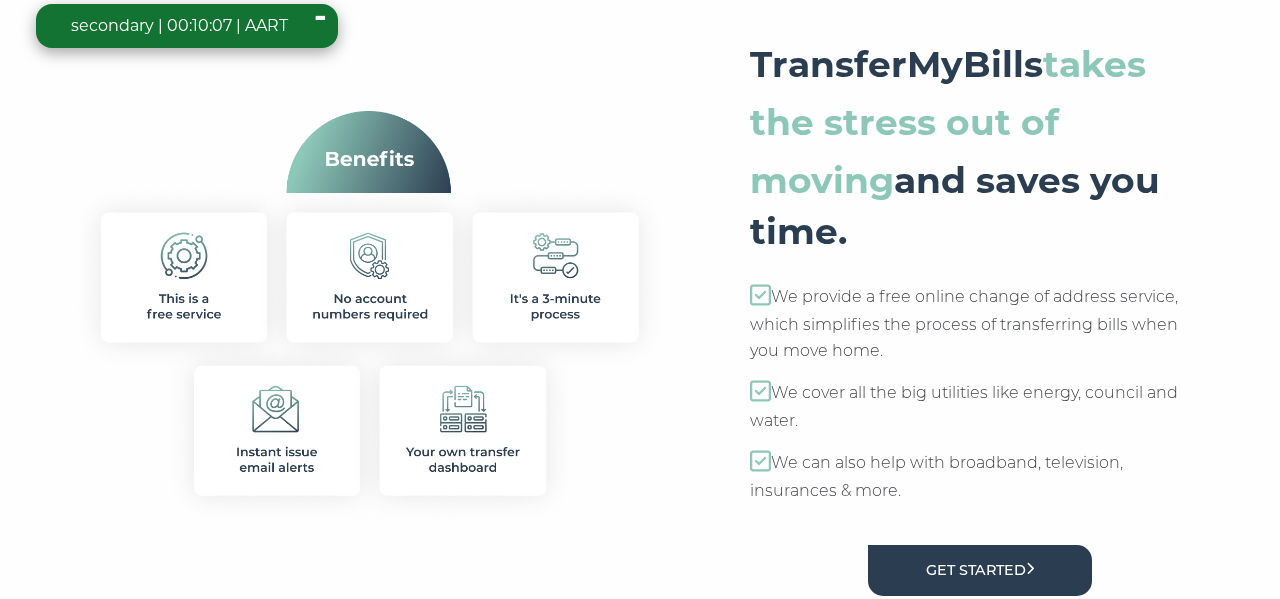 scroll, scrollTop: 7090, scrollLeft: 0, axis: vertical 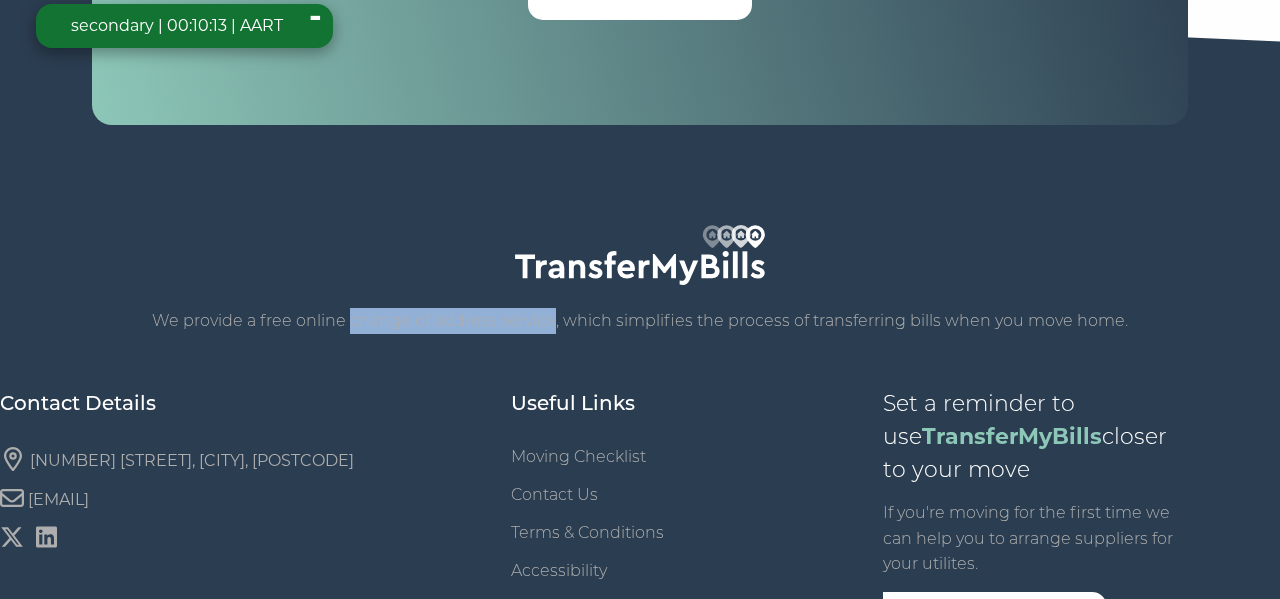 drag, startPoint x: 554, startPoint y: 301, endPoint x: 351, endPoint y: 286, distance: 203.55344 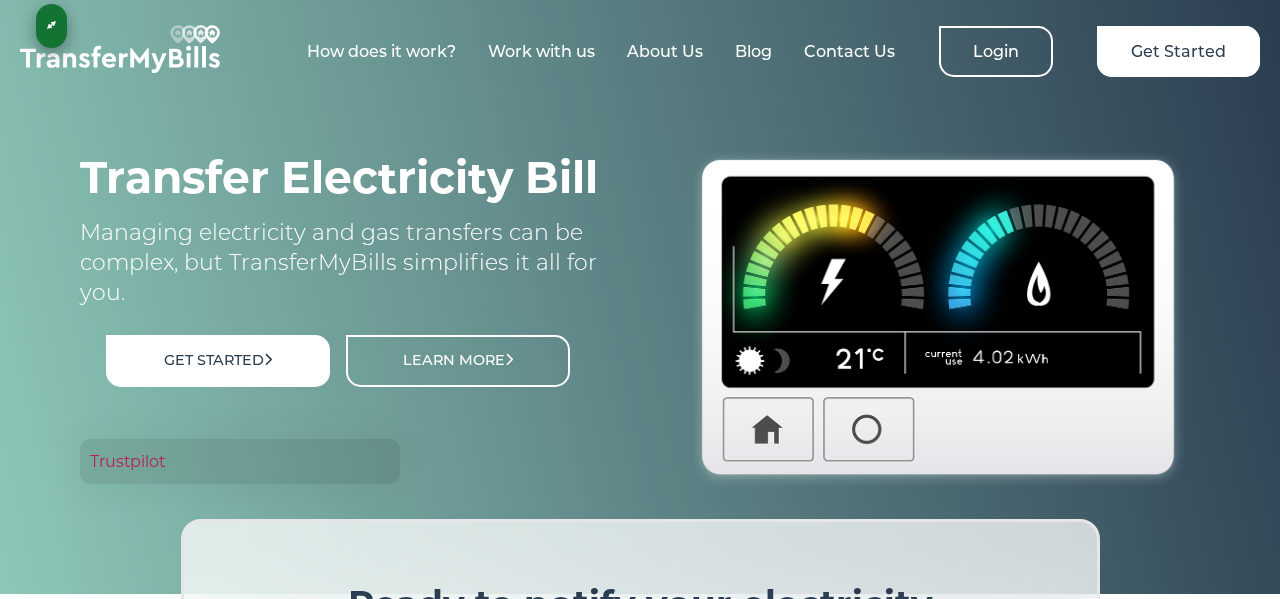 scroll, scrollTop: 0, scrollLeft: 0, axis: both 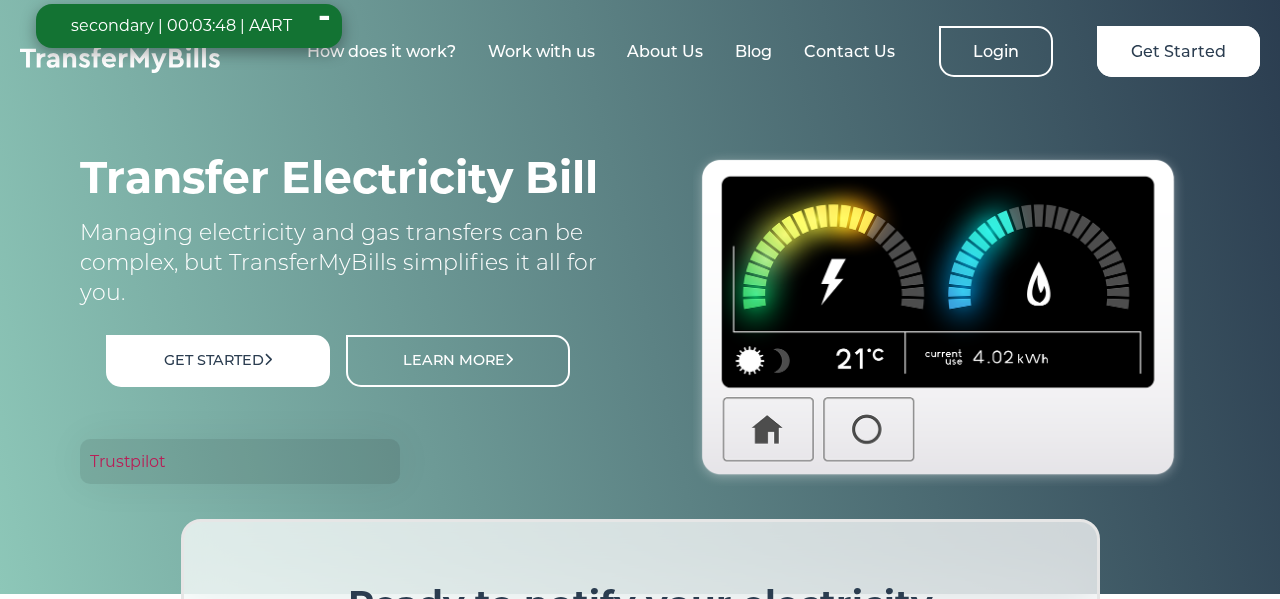 click on "-" at bounding box center (324, 26) 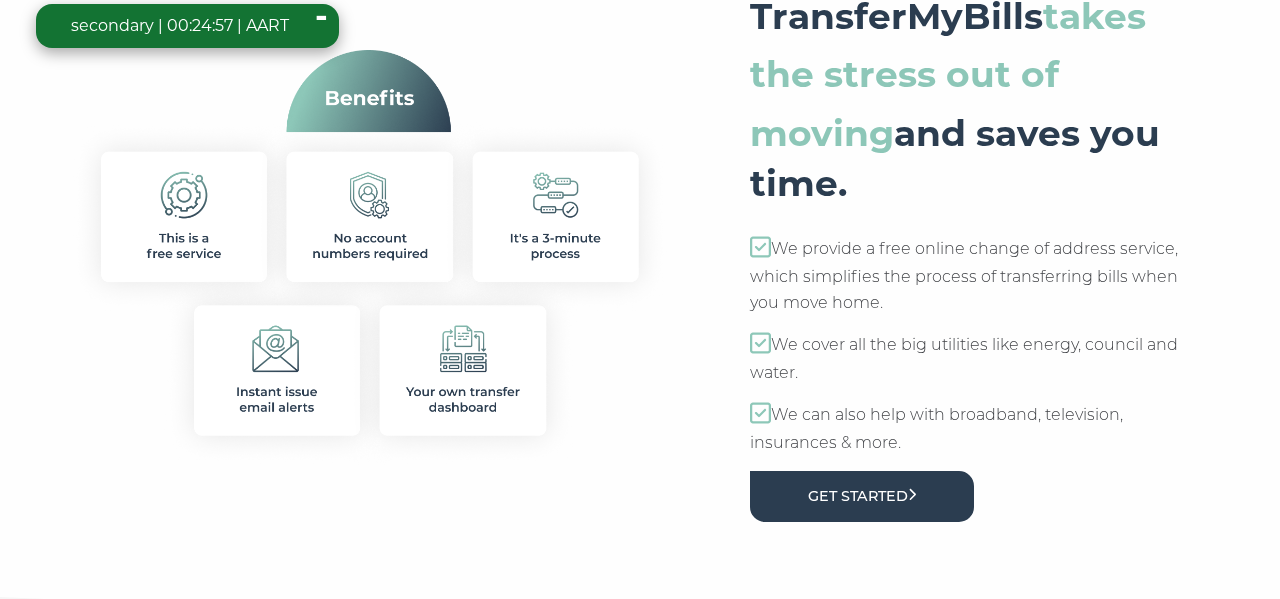 scroll, scrollTop: 0, scrollLeft: 0, axis: both 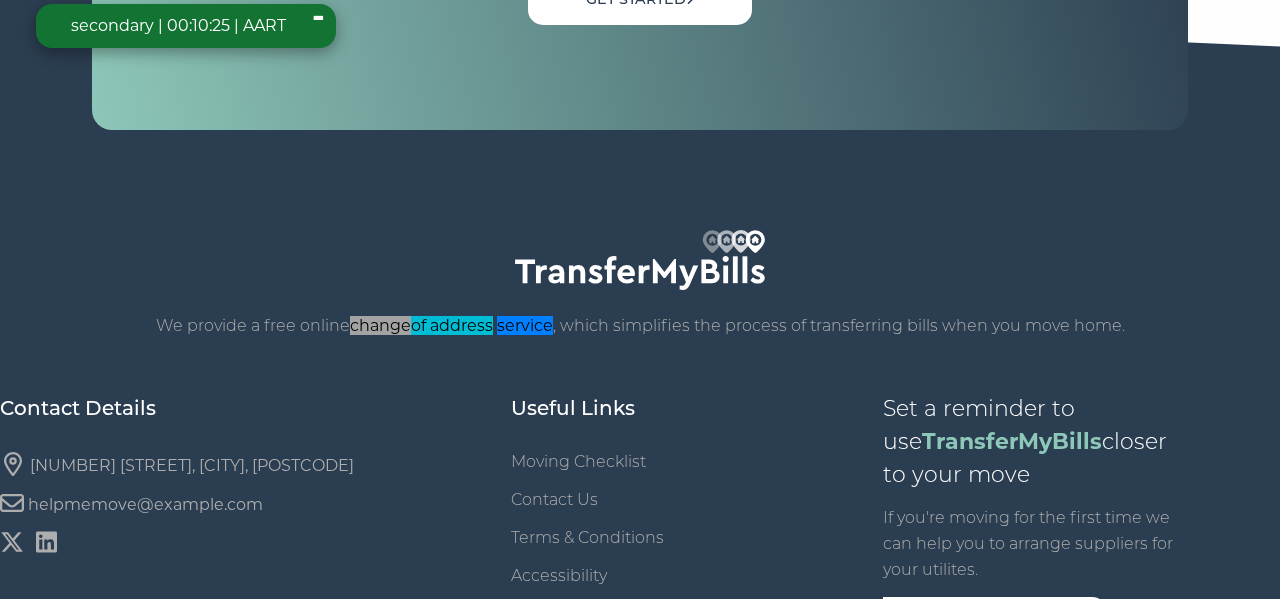click on "We provide a free online change of address service , which simplifies the process of transferring bills when you move home.
Contact Details
[NUMBER] [STREET], [CITY], [POSTCODE]
[EMAIL]
Useful Links
Moving Checklist
Contact Us
Terms & Conditions
Accessibility
Cookie Notice
Sitemap
Privacy Notice
Set a reminder to use  TransferMyBills  closer to your move
If you're moving for the first time we can help you to arrange suppliers for your utilites.
Set Reminder
©2017 – 2025 TransferMyBills.com Ltd. All Rights Reserved. Company Registered in England & Wales No. 10807551." at bounding box center (640, 470) 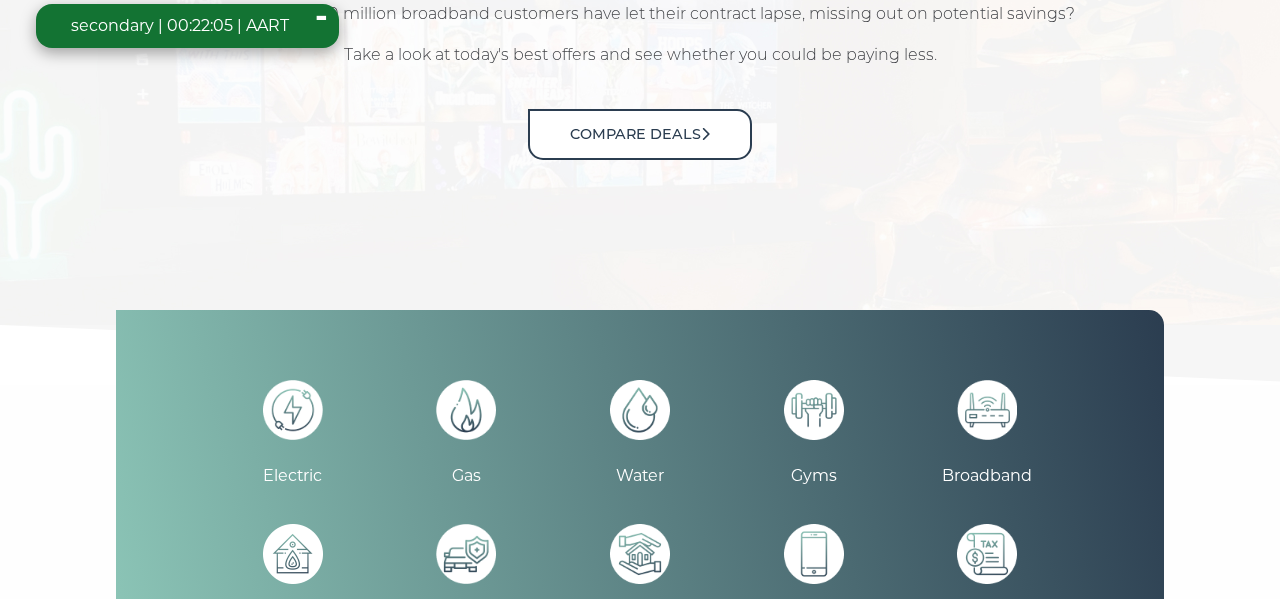 scroll, scrollTop: 3094, scrollLeft: 0, axis: vertical 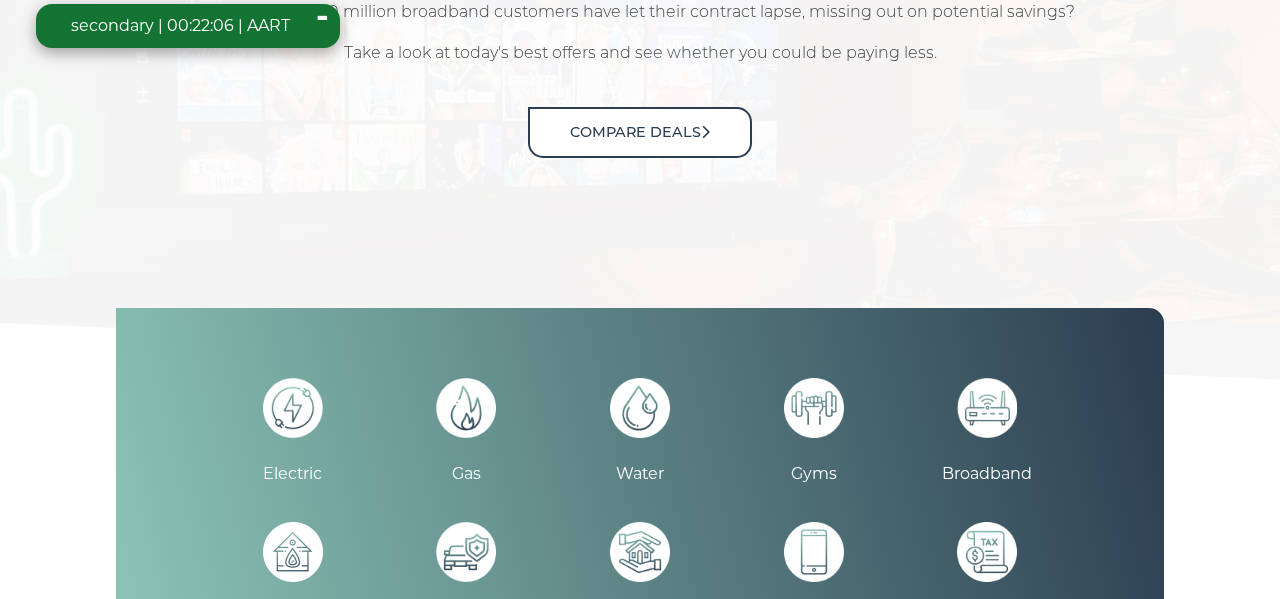 click at bounding box center [466, 552] 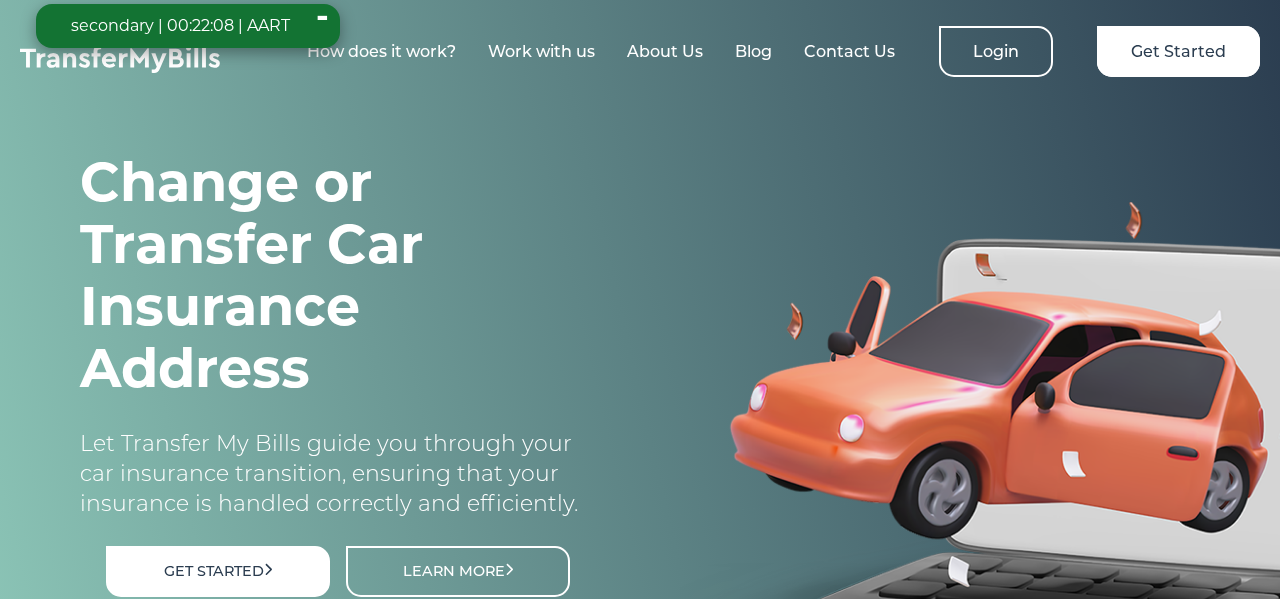 scroll, scrollTop: 138, scrollLeft: 0, axis: vertical 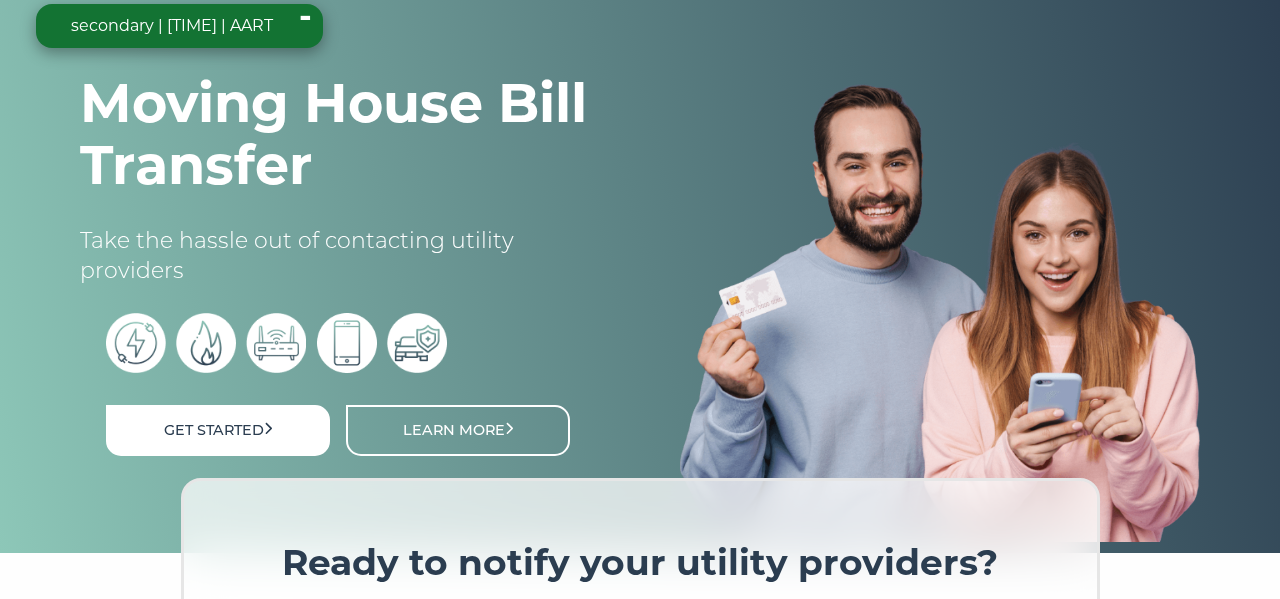 click at bounding box center (940, 312) 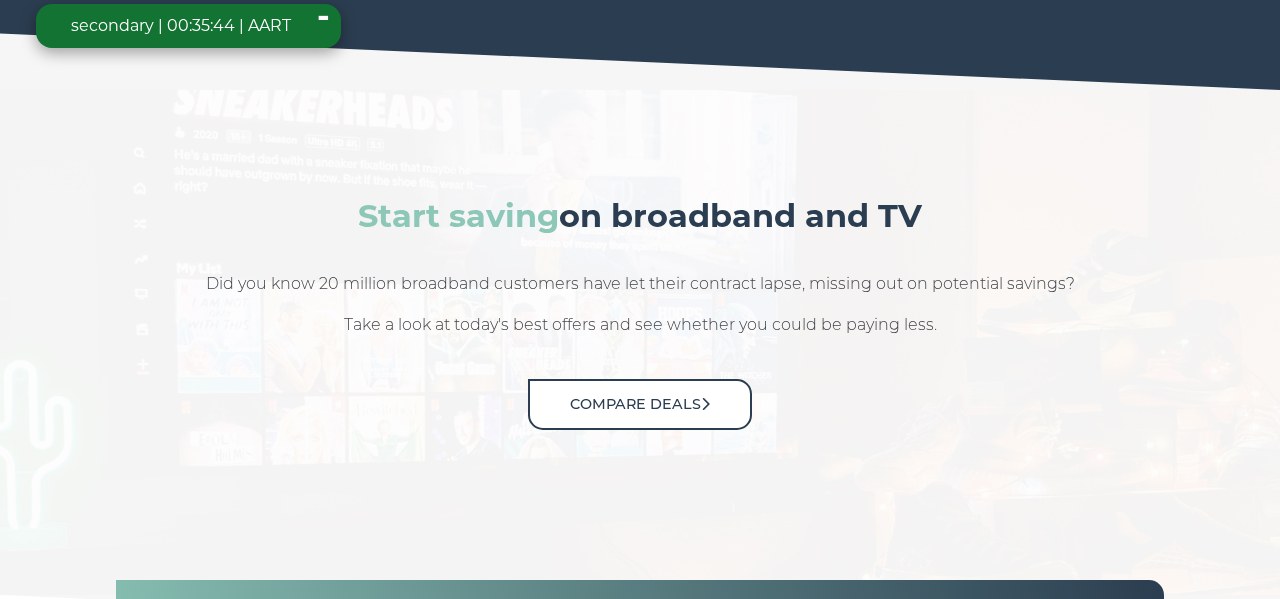 scroll, scrollTop: 6165, scrollLeft: 0, axis: vertical 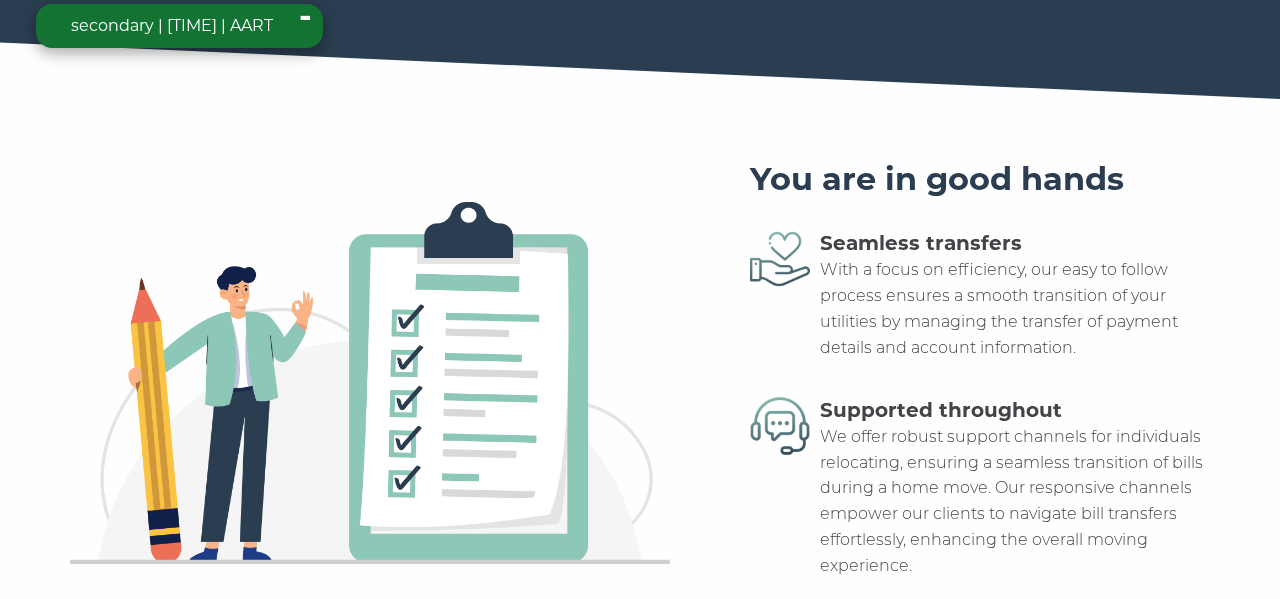 click at bounding box center (370, 386) 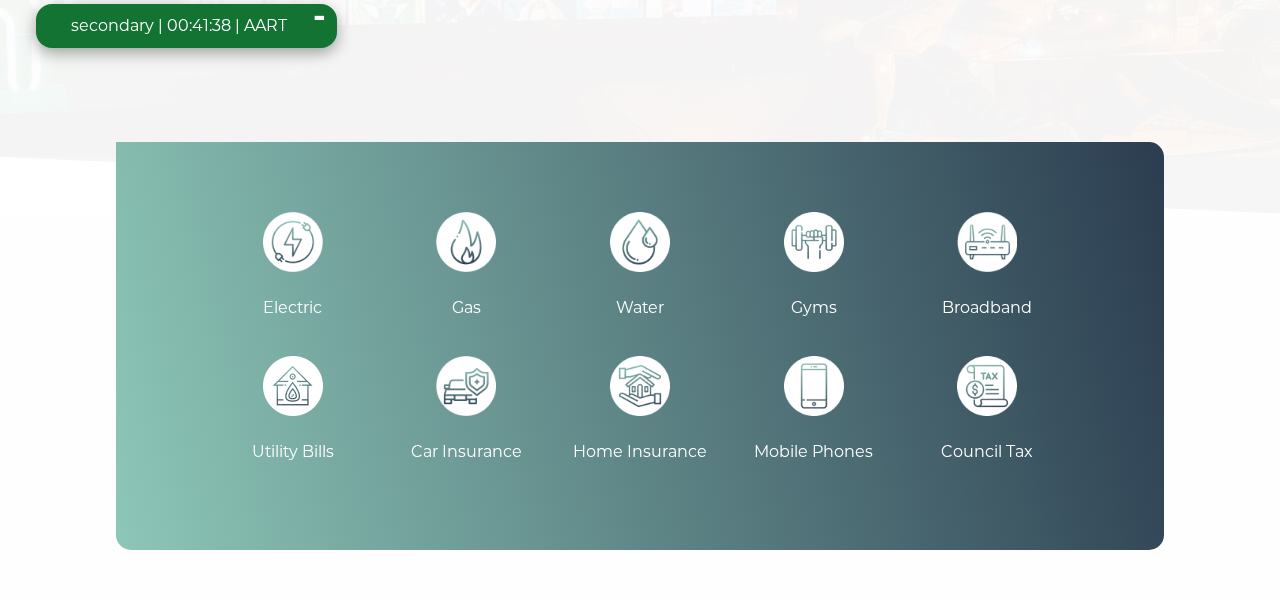 scroll, scrollTop: 3263, scrollLeft: 0, axis: vertical 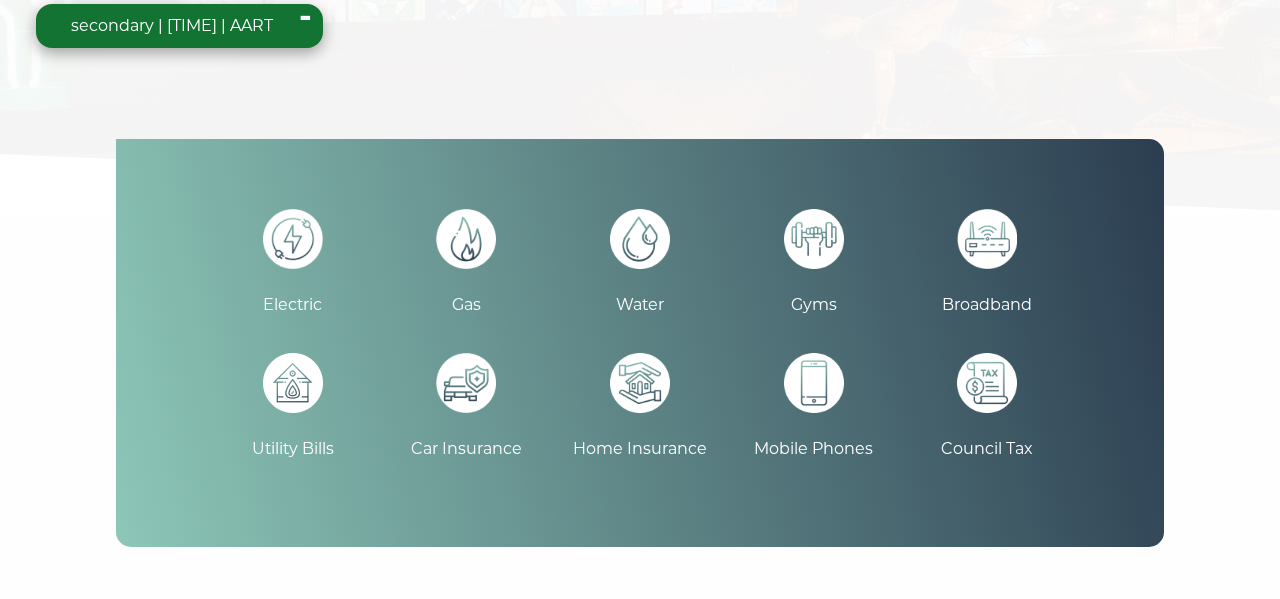click at bounding box center (640, 383) 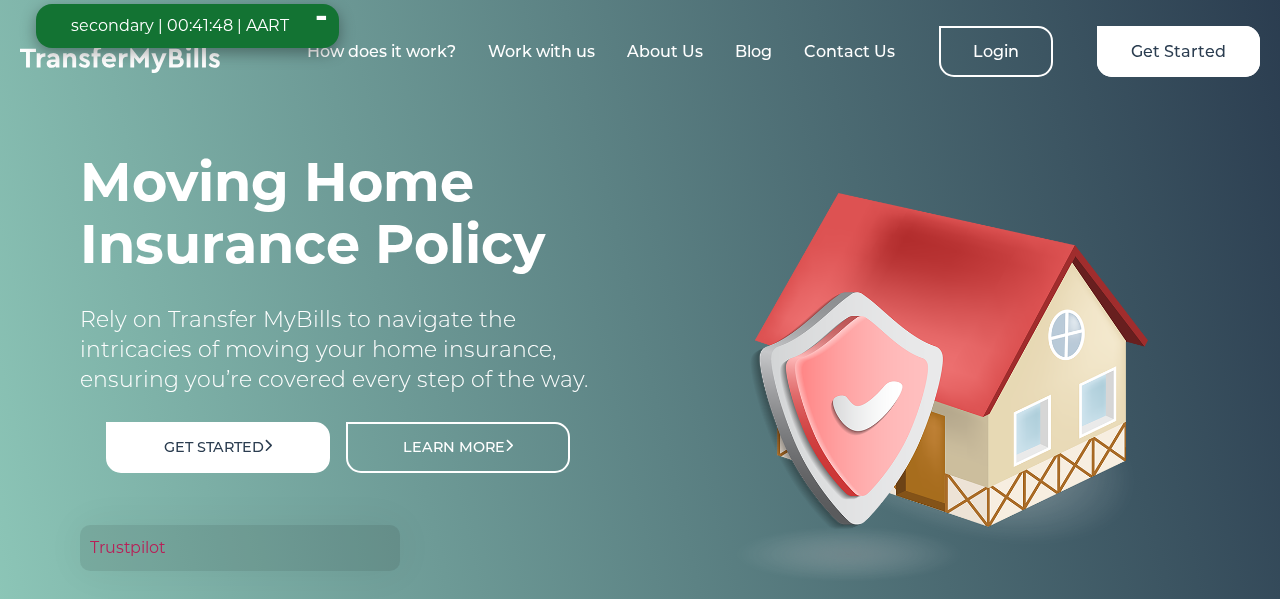 scroll, scrollTop: 0, scrollLeft: 0, axis: both 